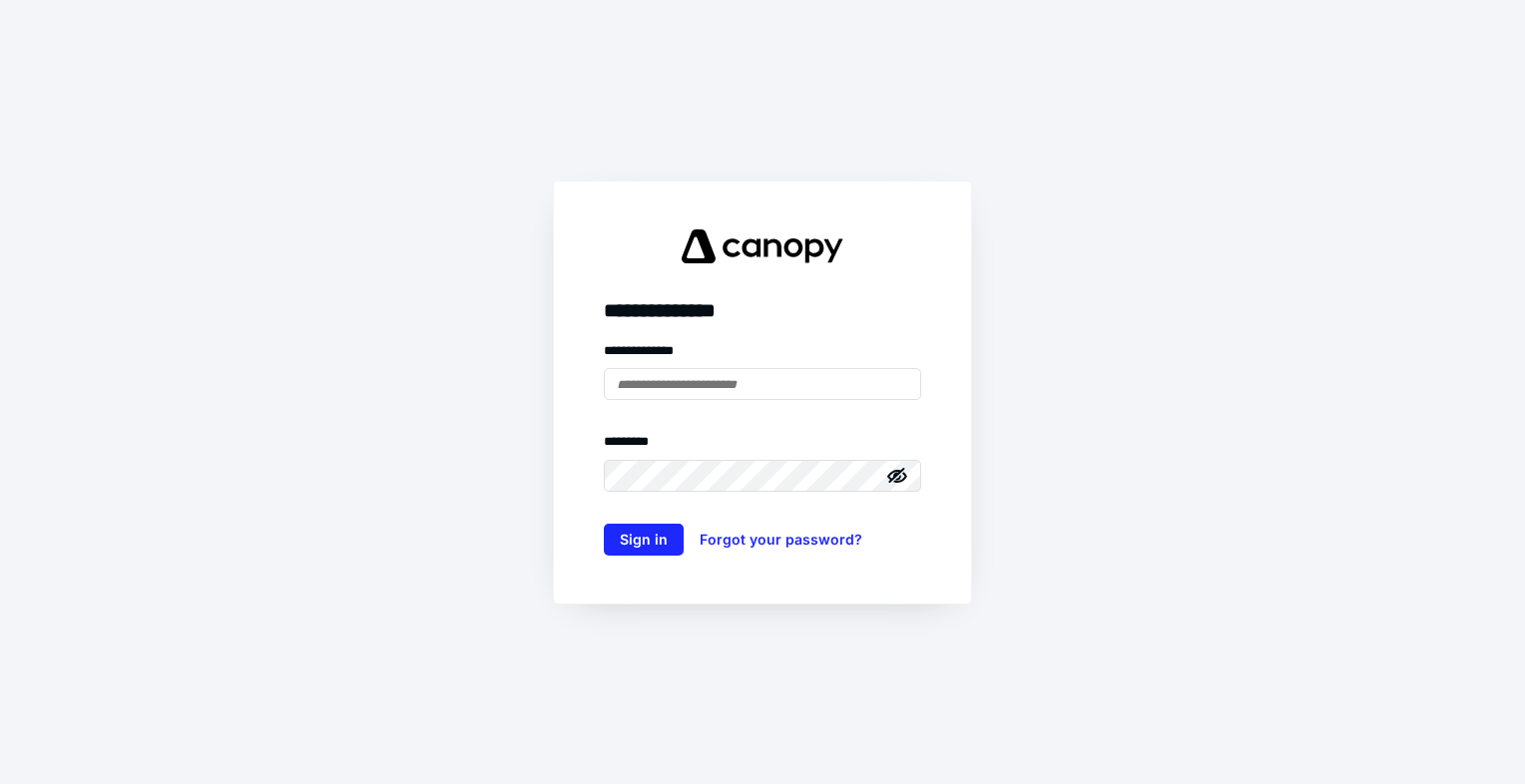 scroll, scrollTop: 0, scrollLeft: 0, axis: both 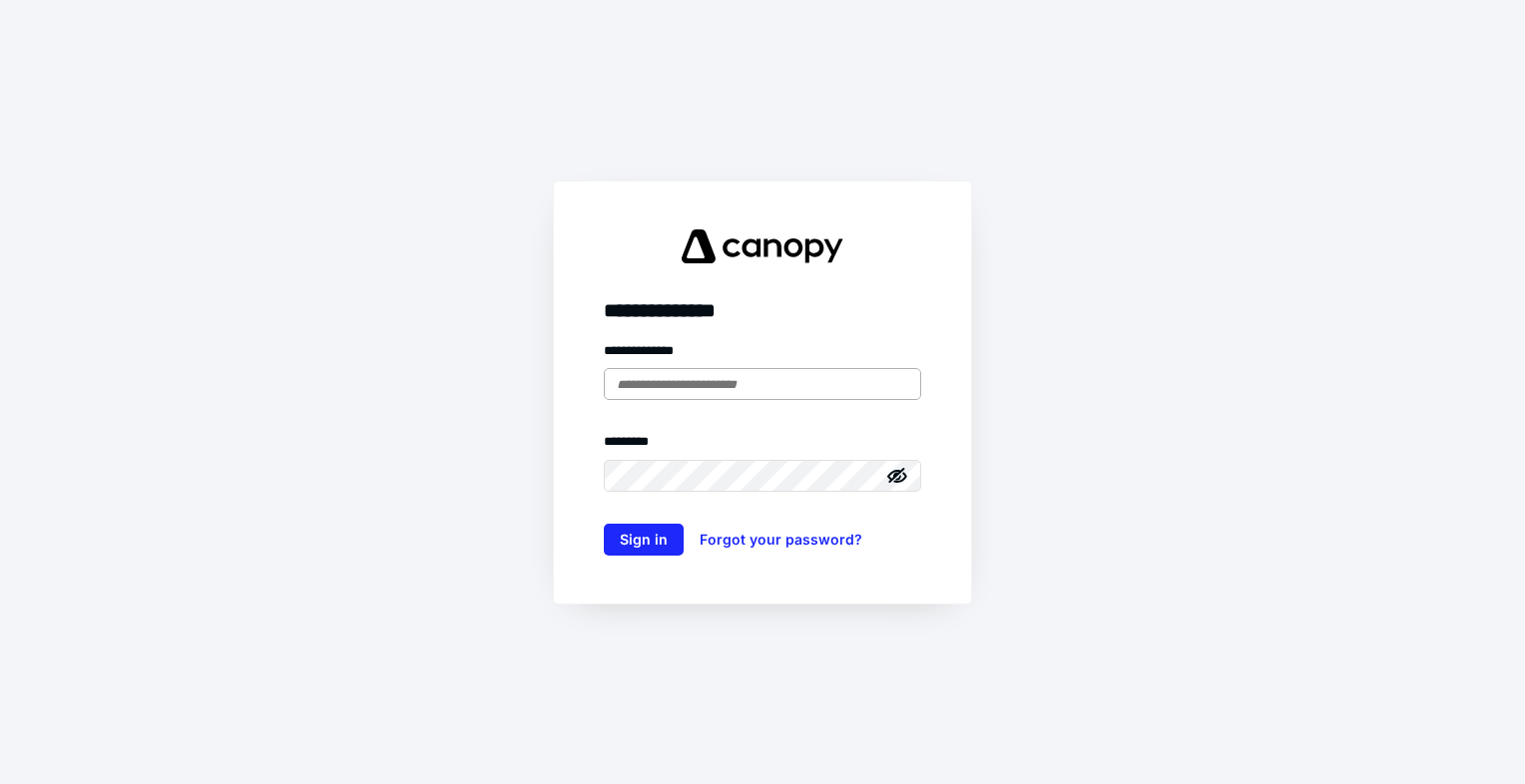 click at bounding box center [762, 384] 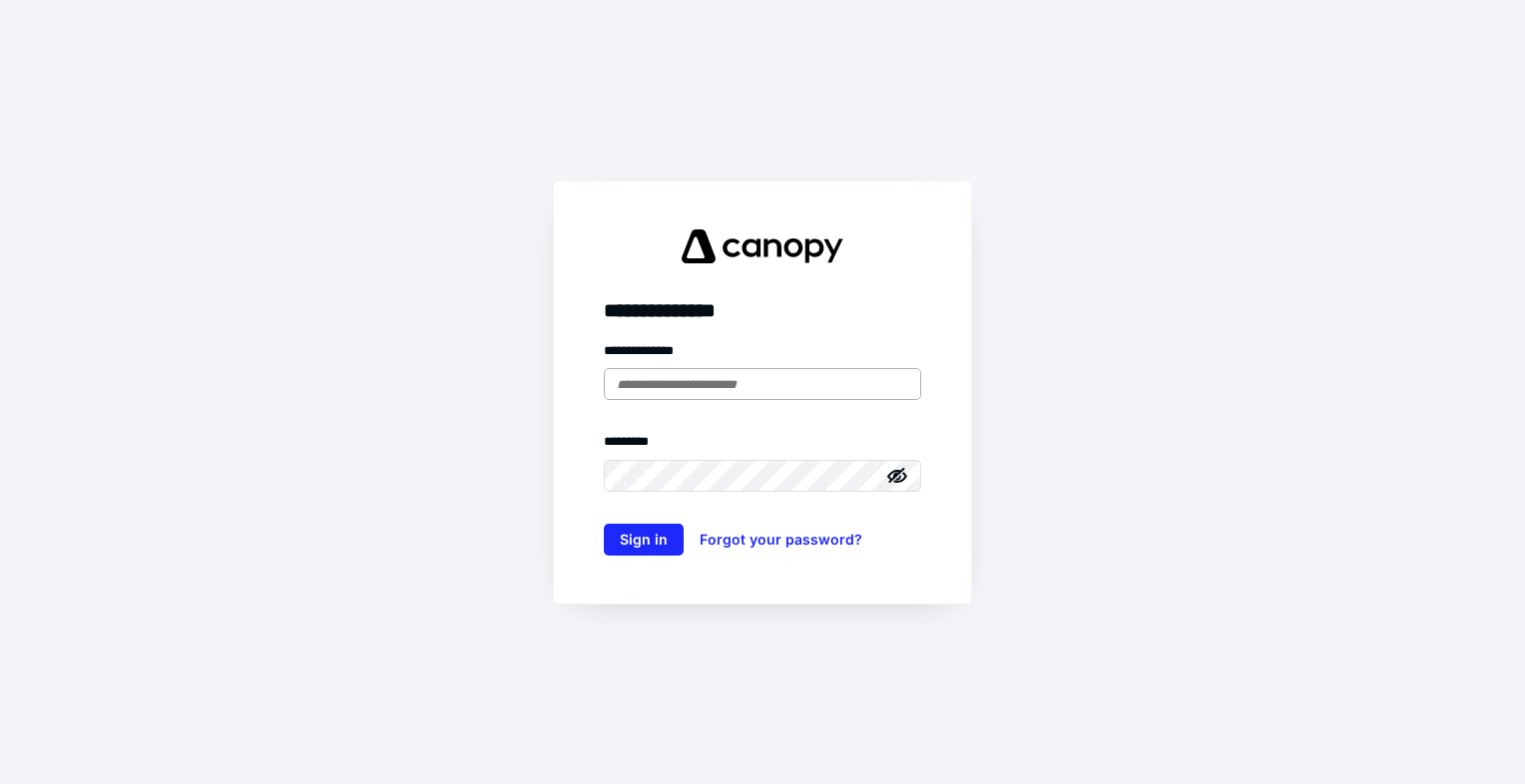 type on "**********" 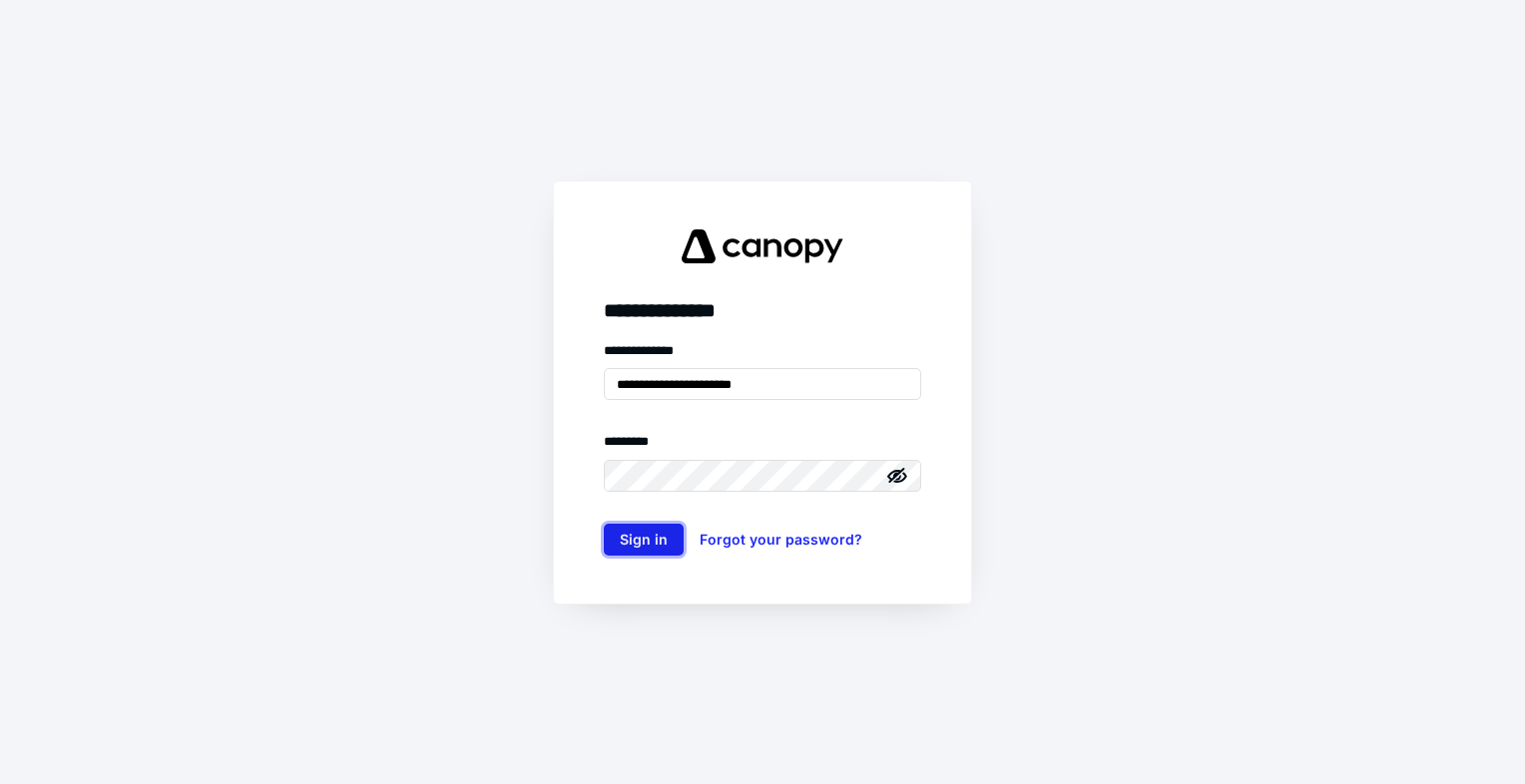 click on "Sign in" at bounding box center [644, 540] 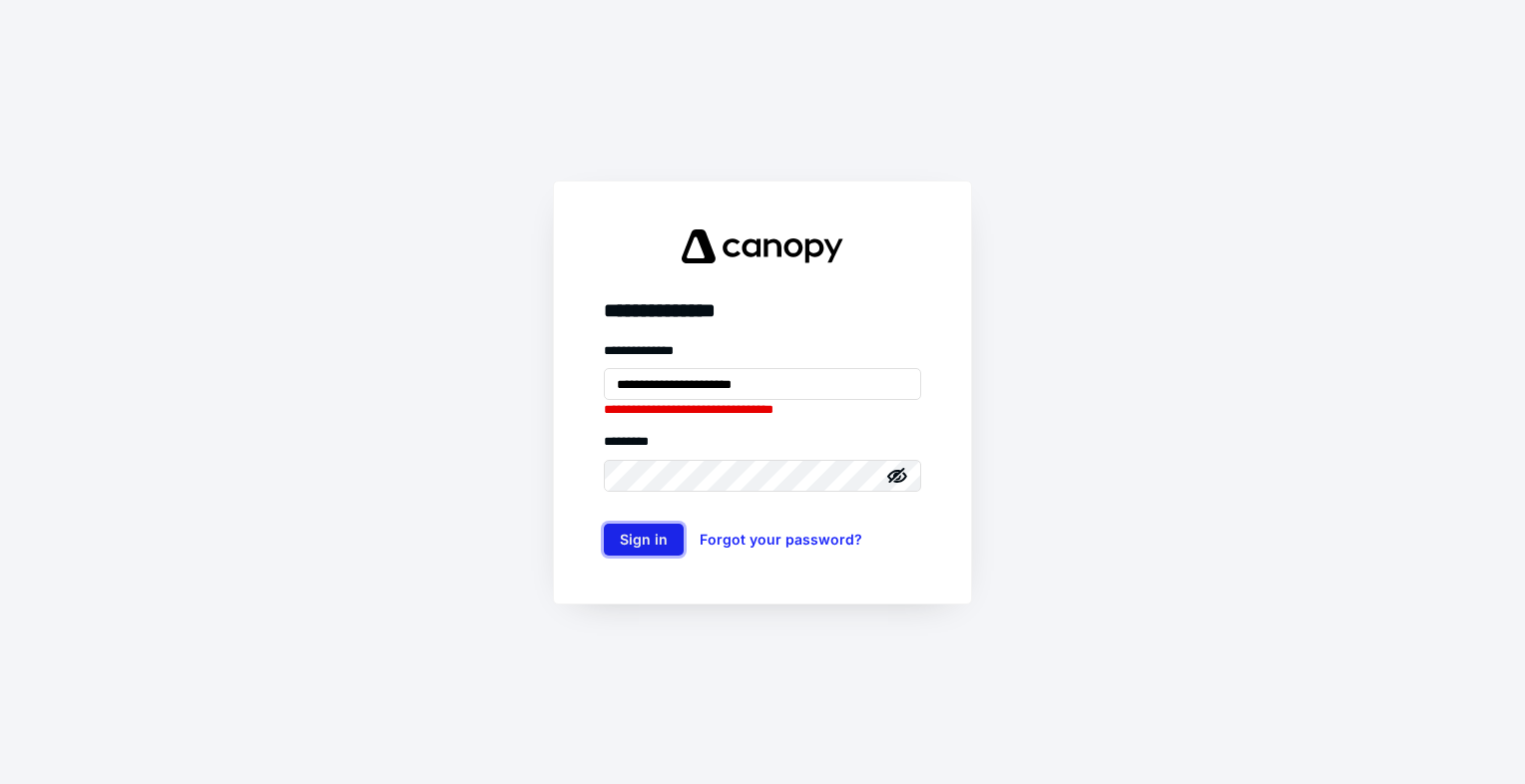 click on "Sign in" at bounding box center (644, 540) 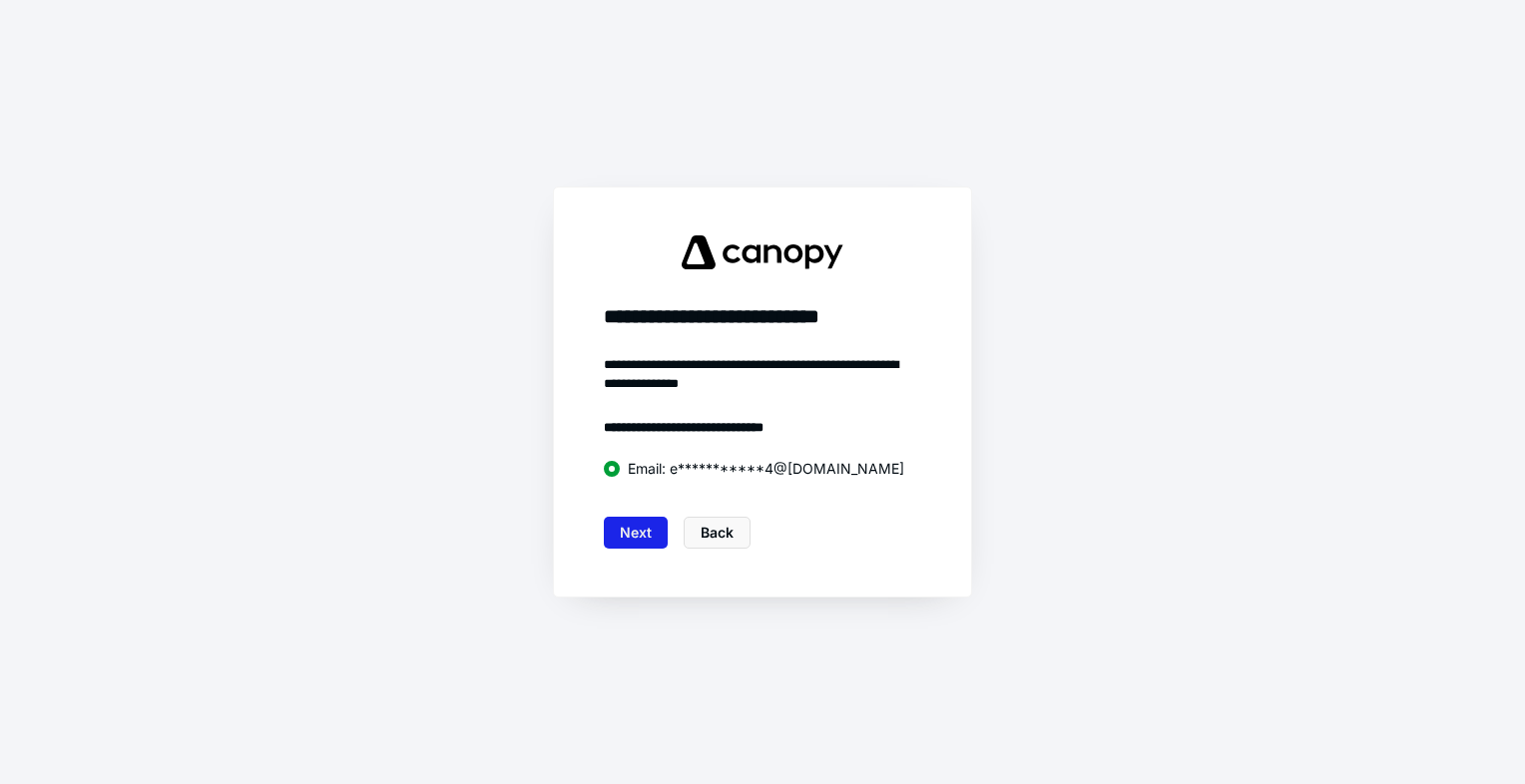 click on "Next" at bounding box center [636, 533] 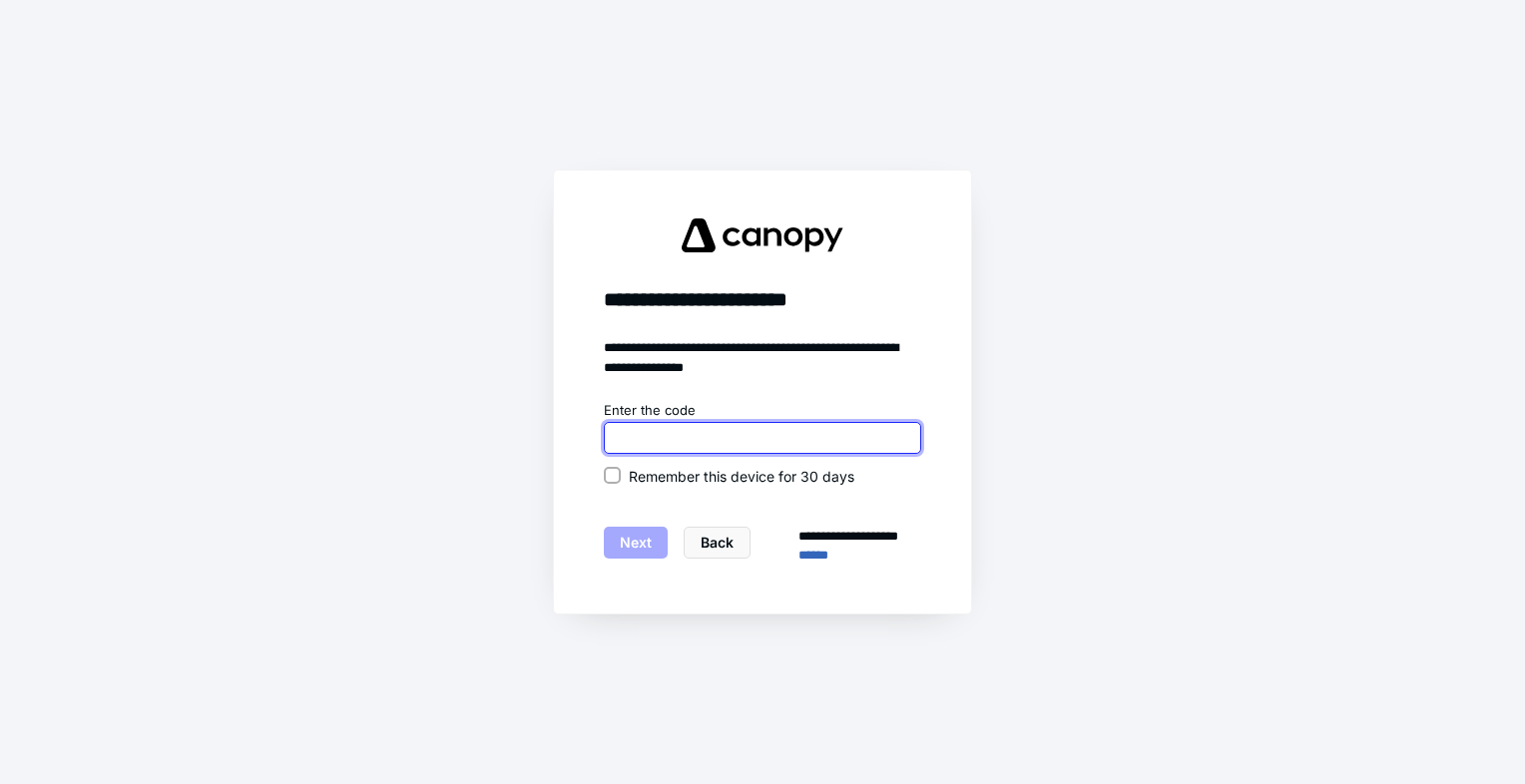 click at bounding box center [762, 438] 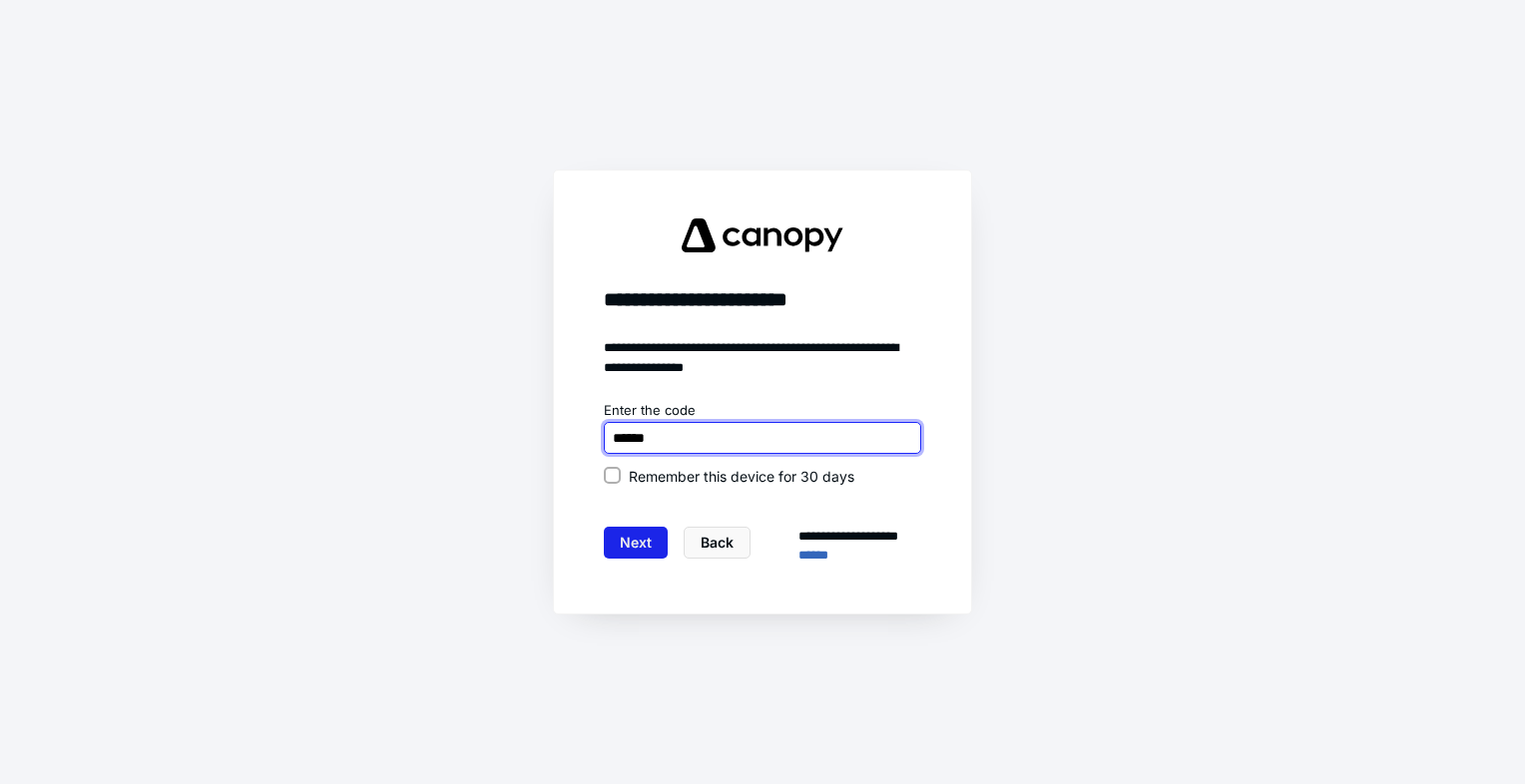 type on "******" 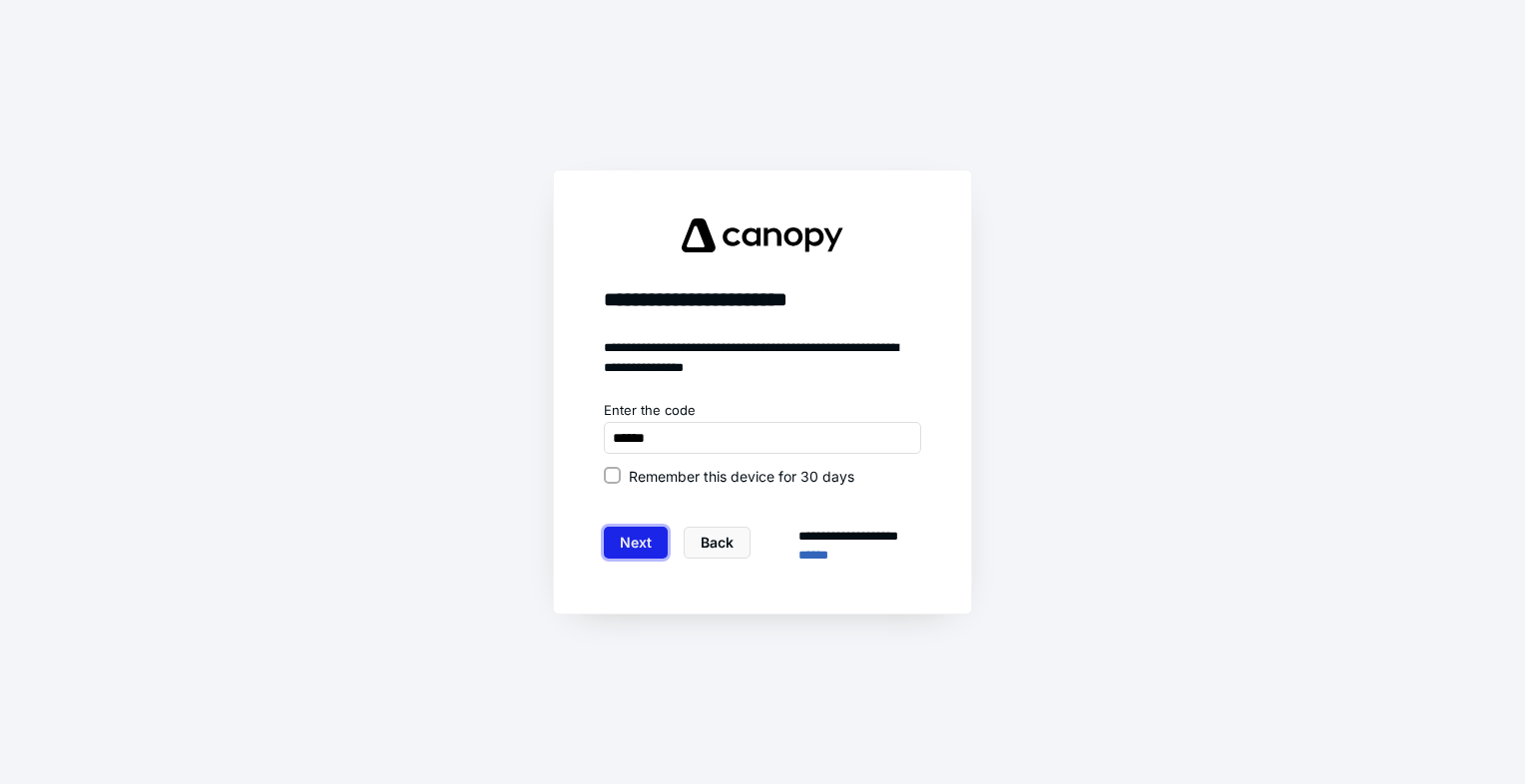 click on "Next" at bounding box center [636, 543] 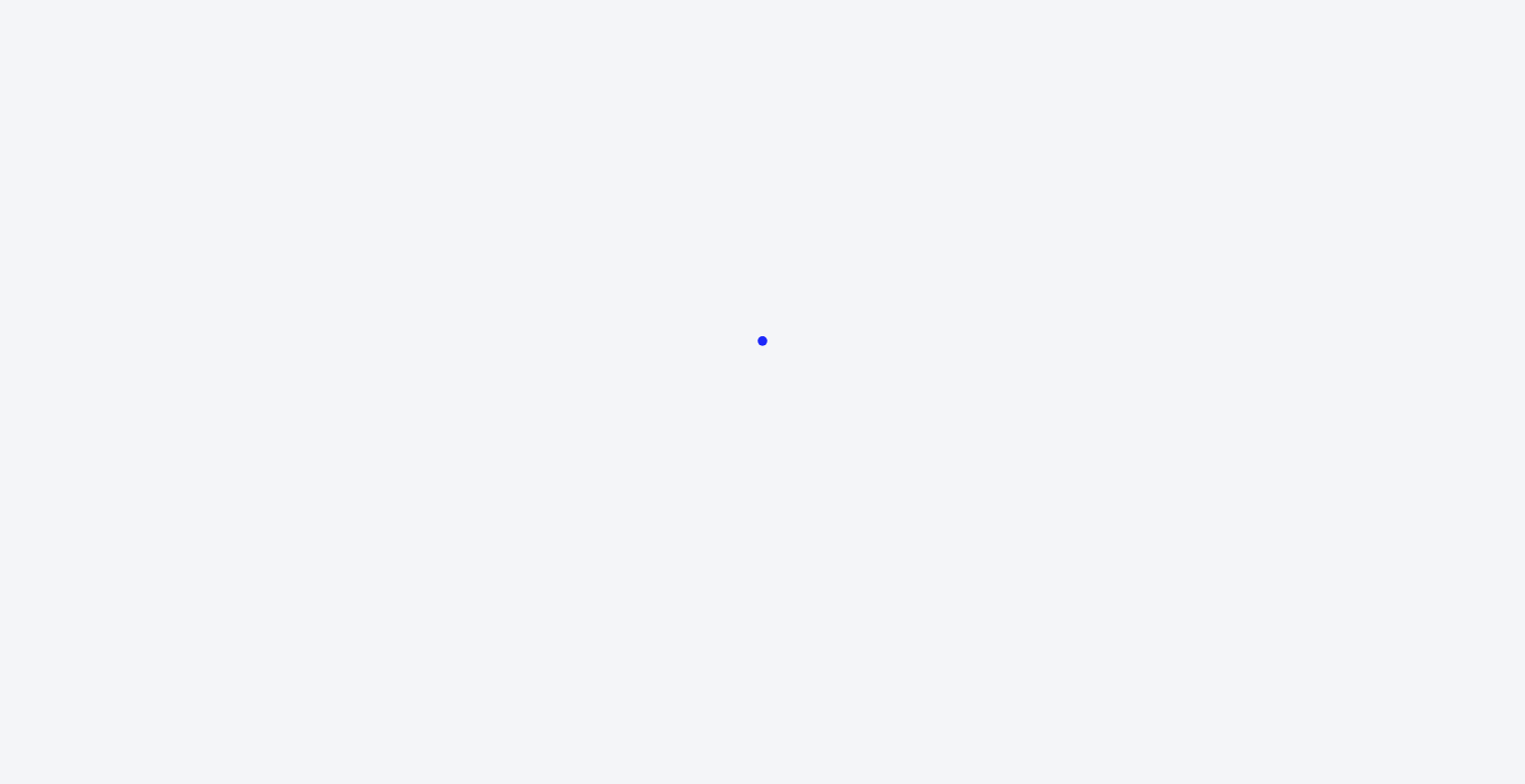 scroll, scrollTop: 0, scrollLeft: 0, axis: both 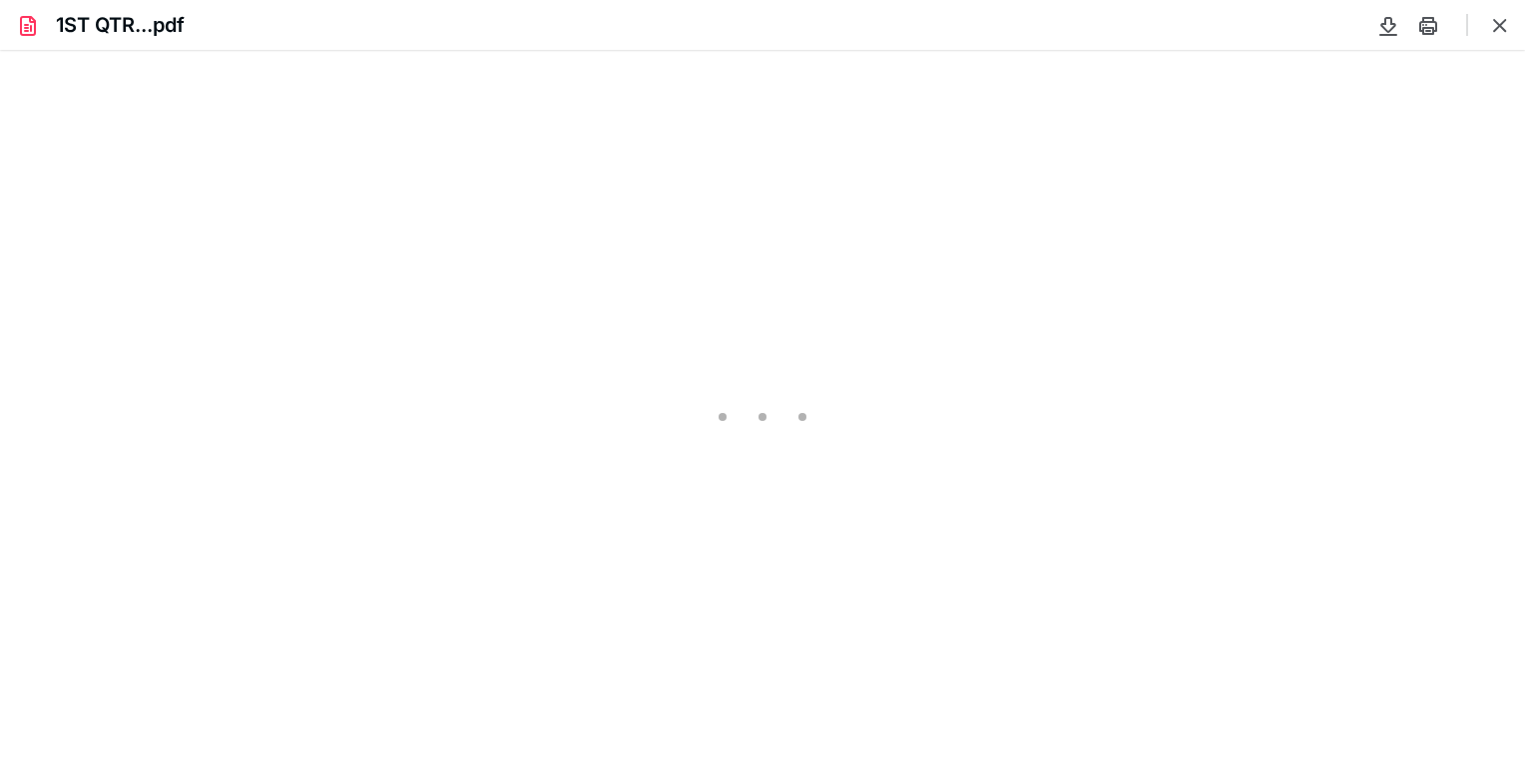 type on "88" 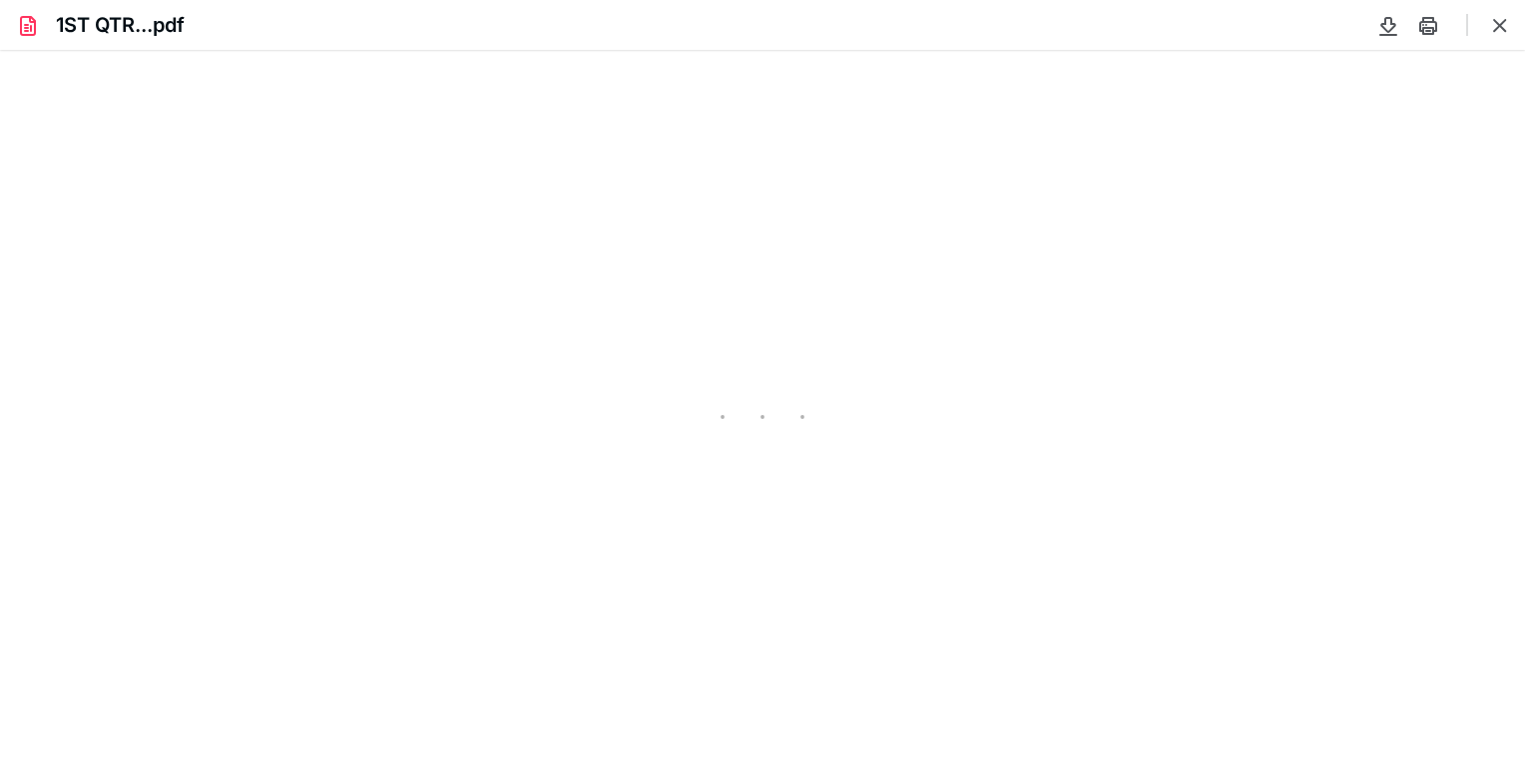 scroll, scrollTop: 40, scrollLeft: 0, axis: vertical 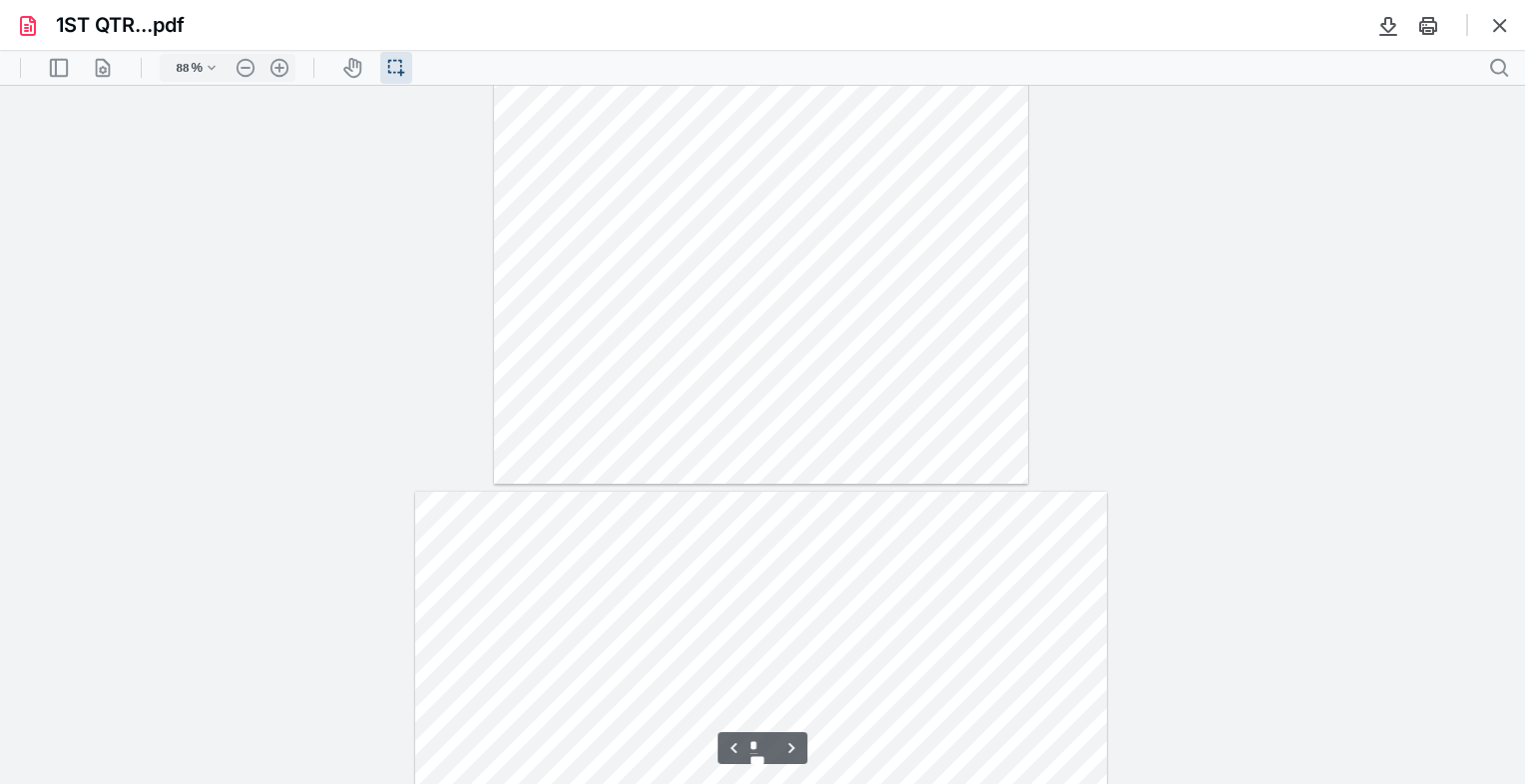 type on "*" 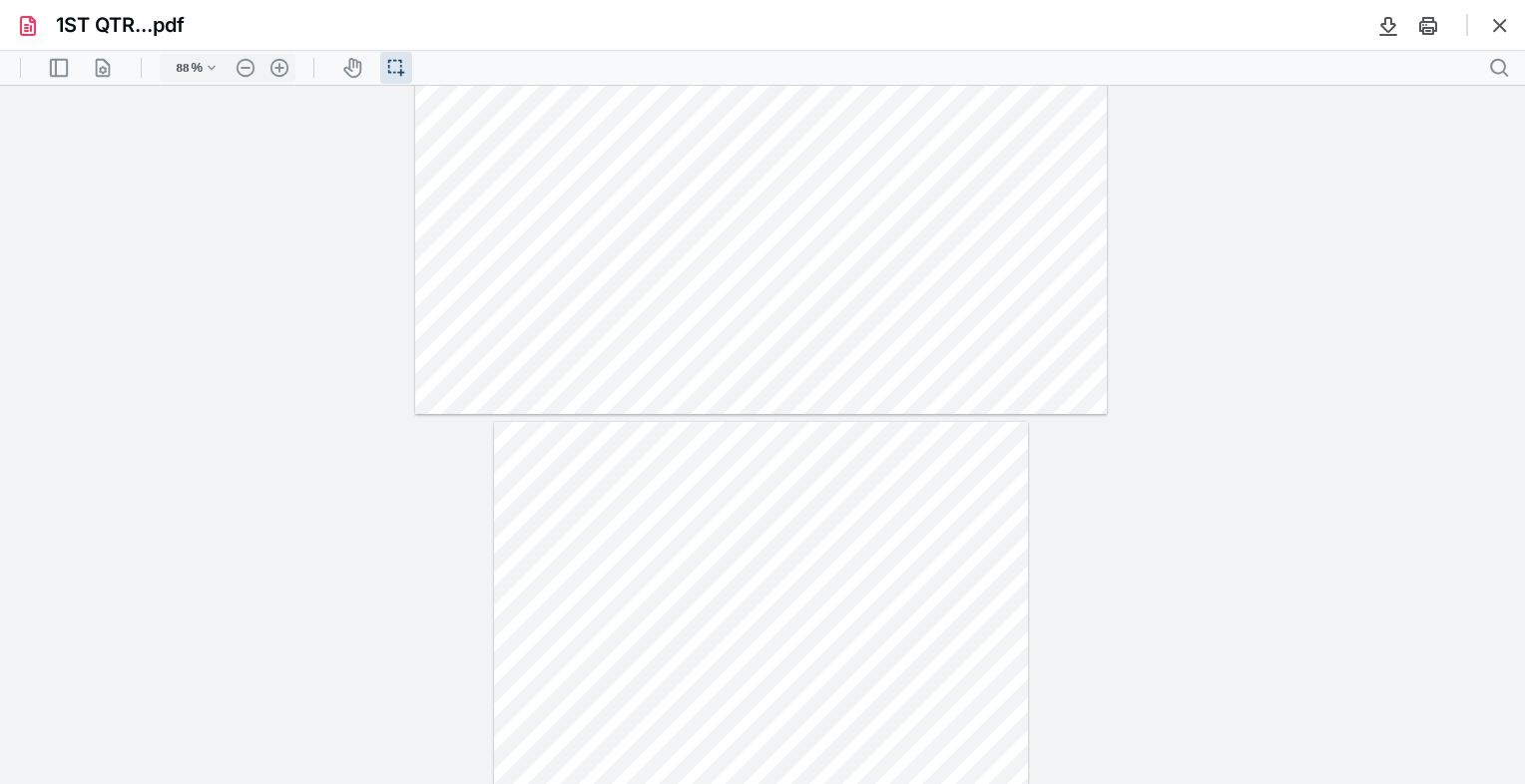 click on "**********" at bounding box center (762, 417) 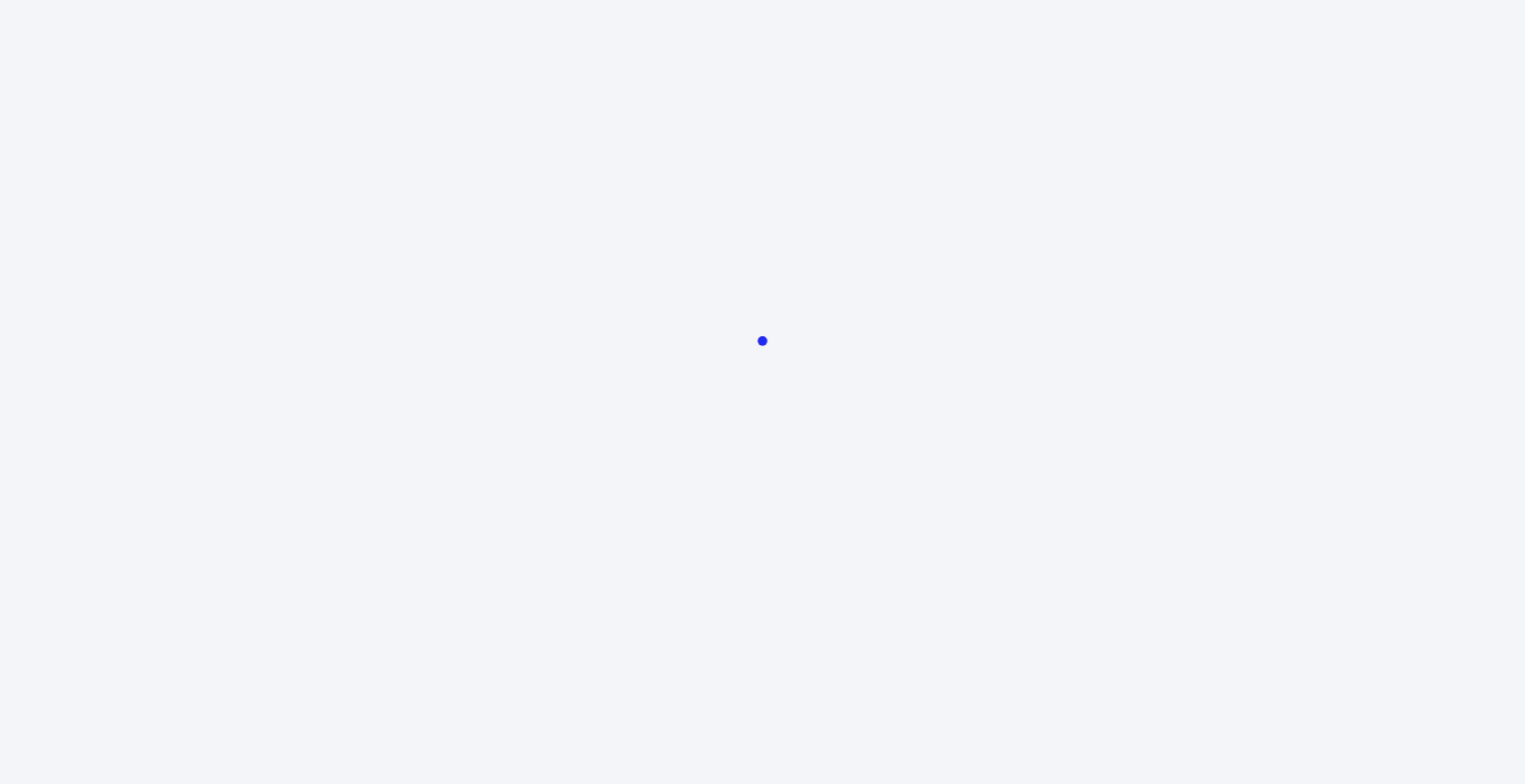 scroll, scrollTop: 0, scrollLeft: 0, axis: both 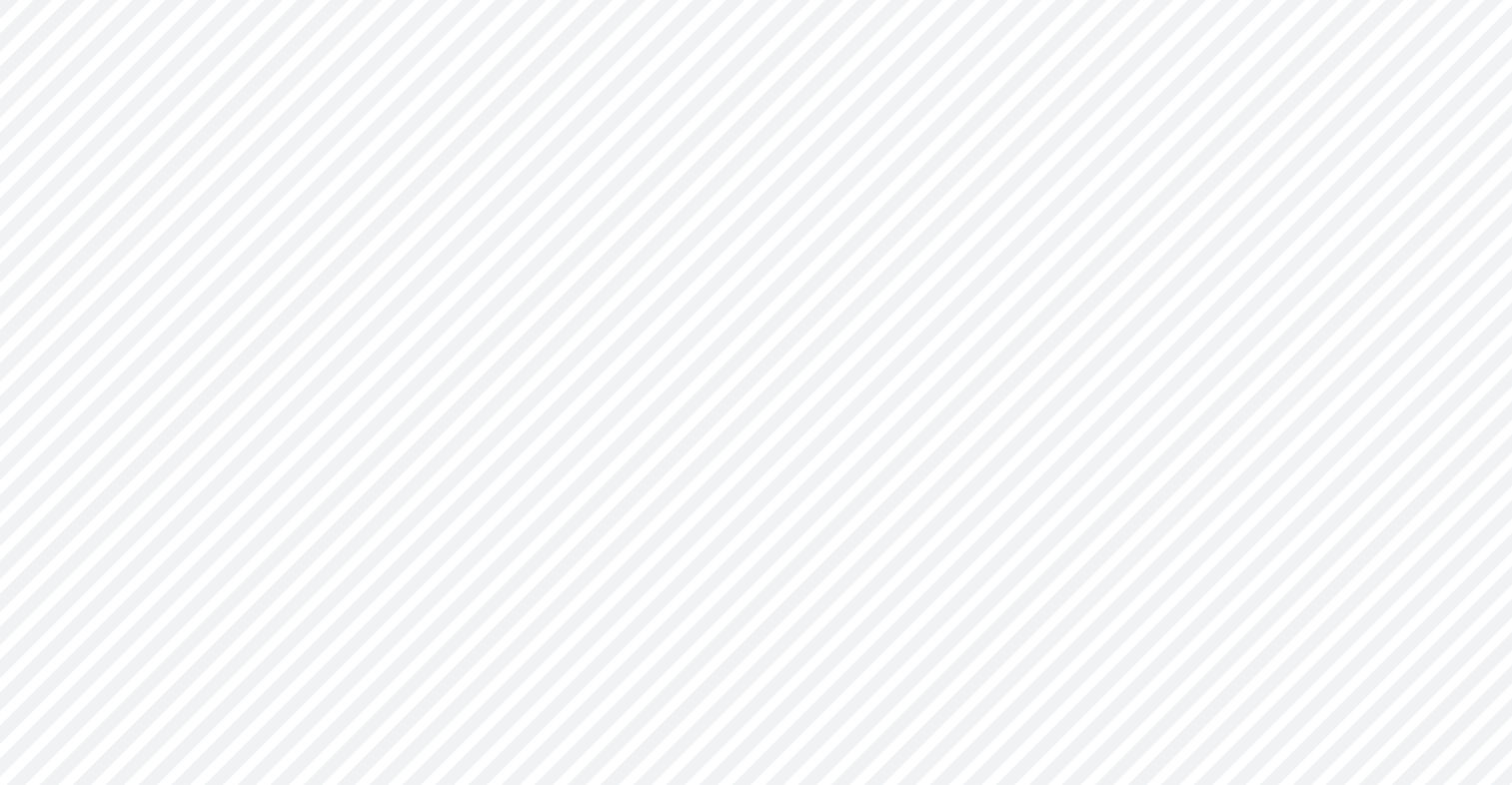 drag, startPoint x: 1406, startPoint y: 1, endPoint x: 940, endPoint y: 32, distance: 467.02998 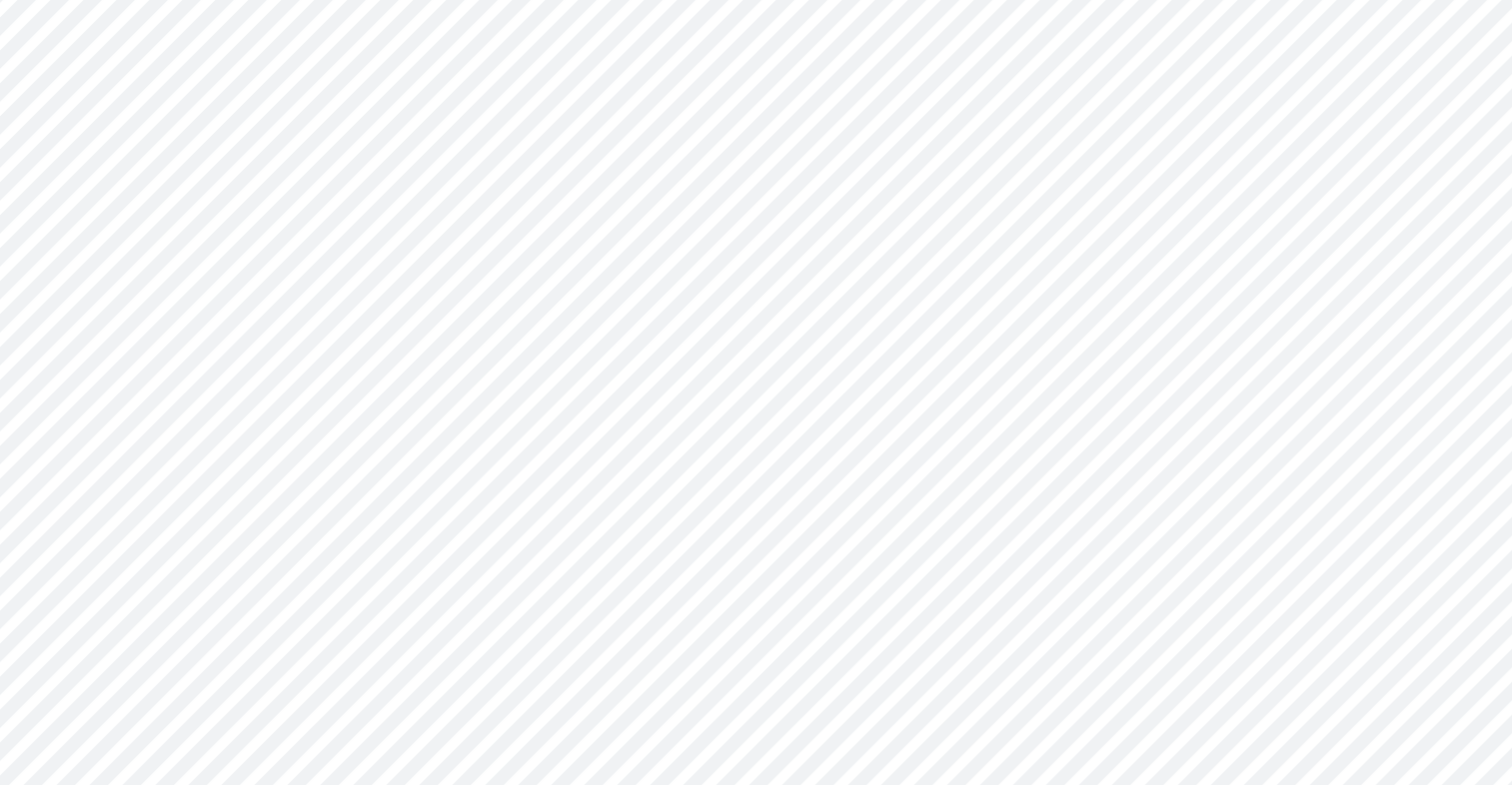 scroll, scrollTop: 0, scrollLeft: 0, axis: both 